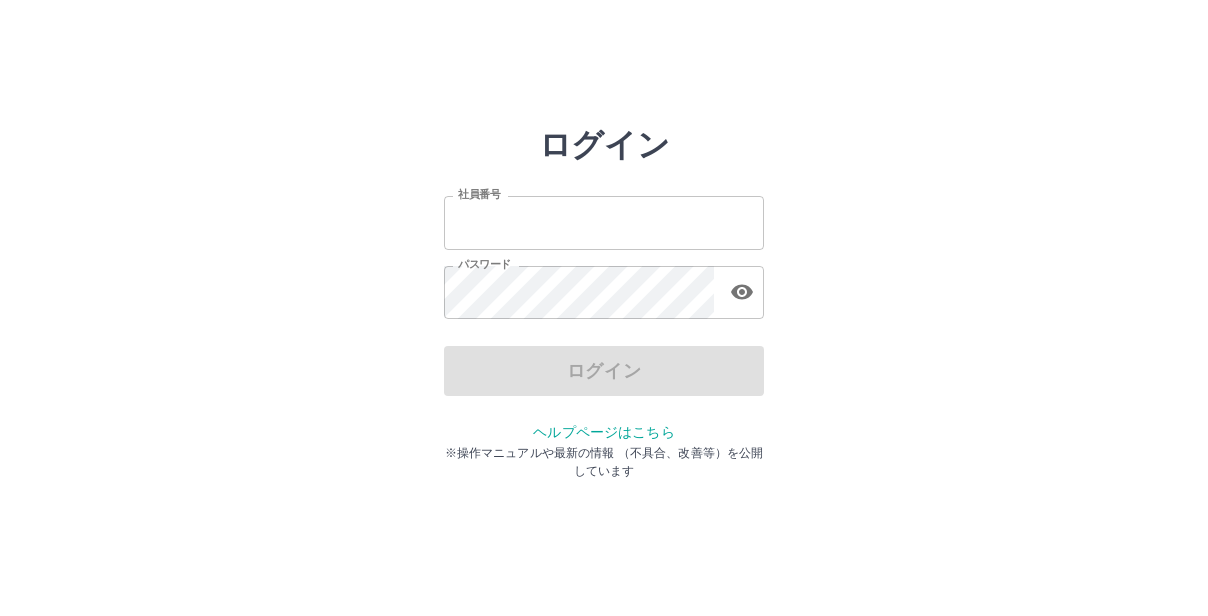 scroll, scrollTop: 0, scrollLeft: 0, axis: both 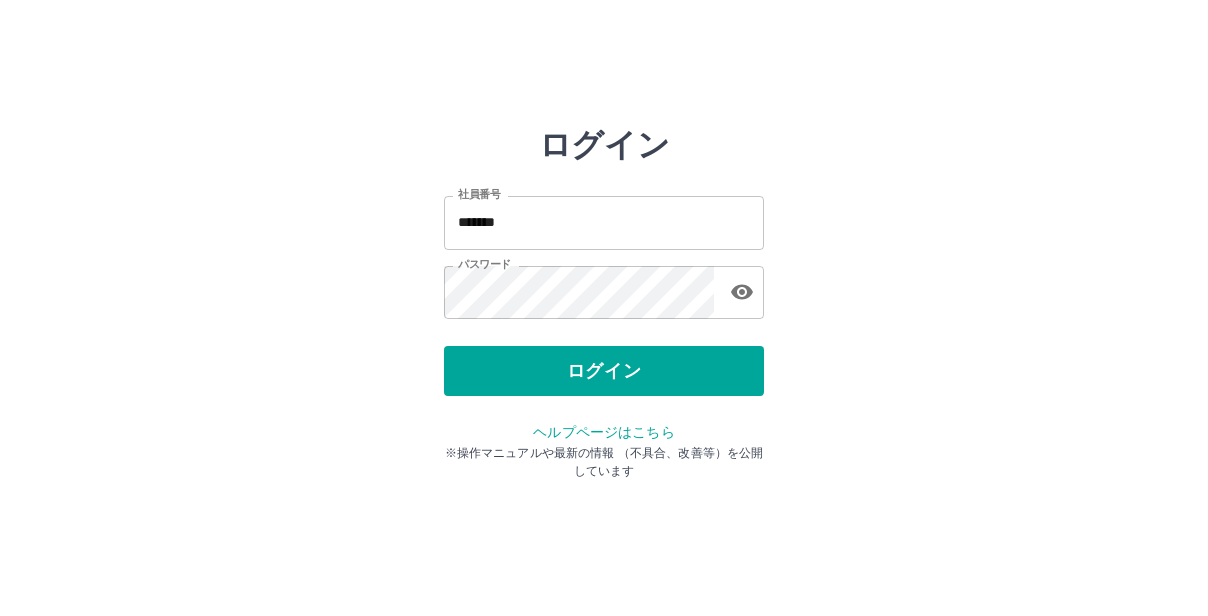 click on "ログイン" at bounding box center [604, 371] 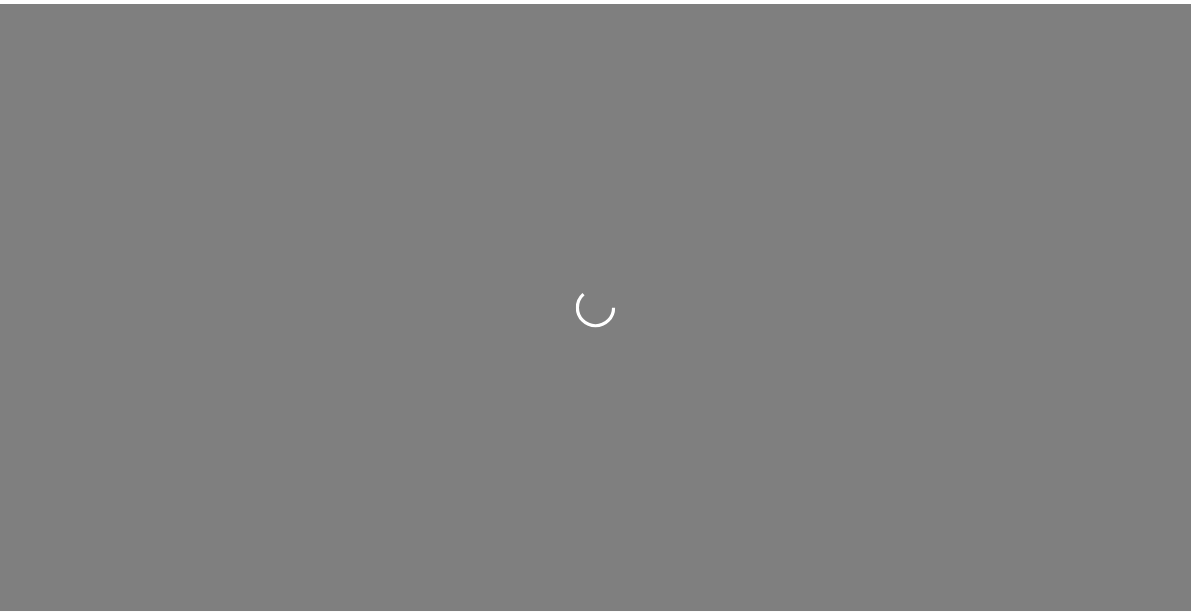 scroll, scrollTop: 0, scrollLeft: 0, axis: both 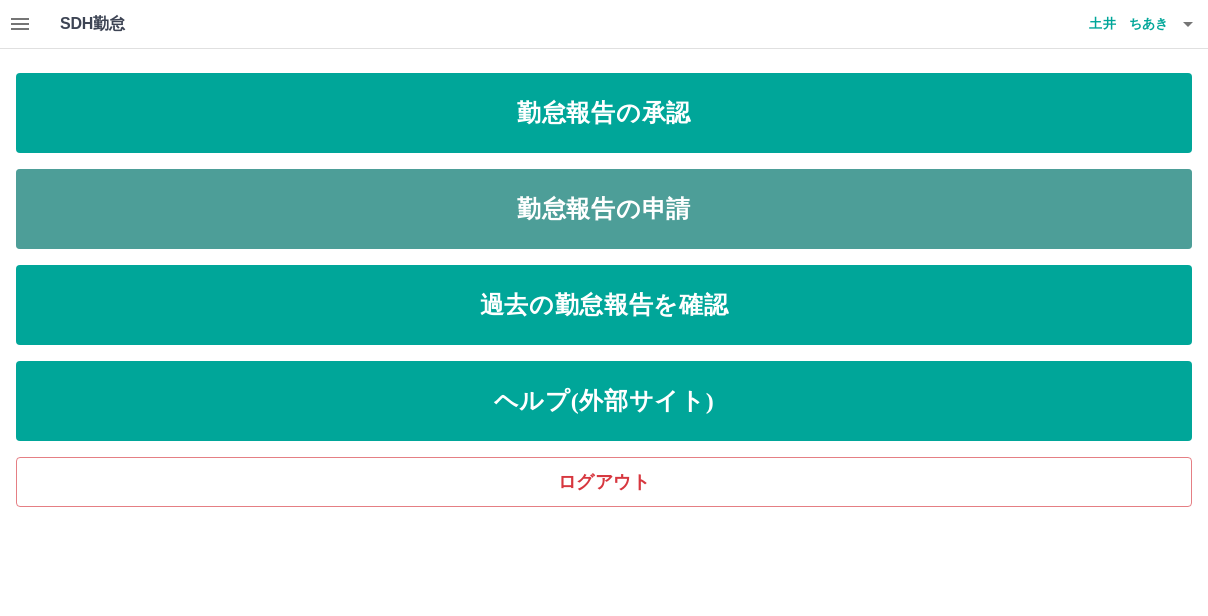 click on "勤怠報告の申請" at bounding box center (604, 209) 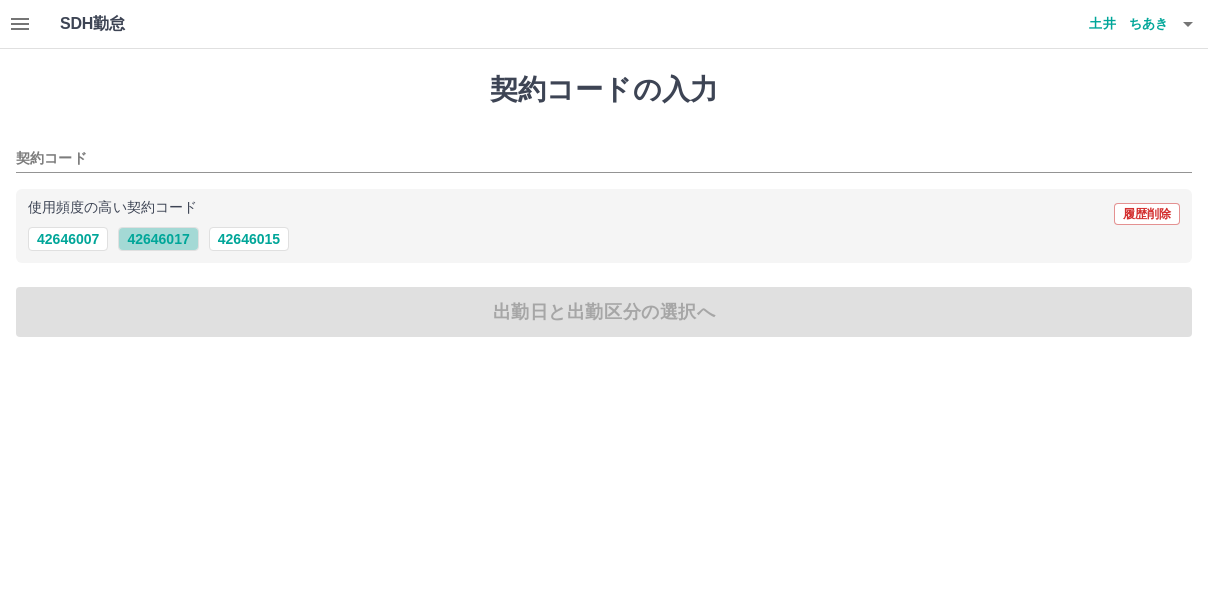 click on "42646017" at bounding box center [158, 239] 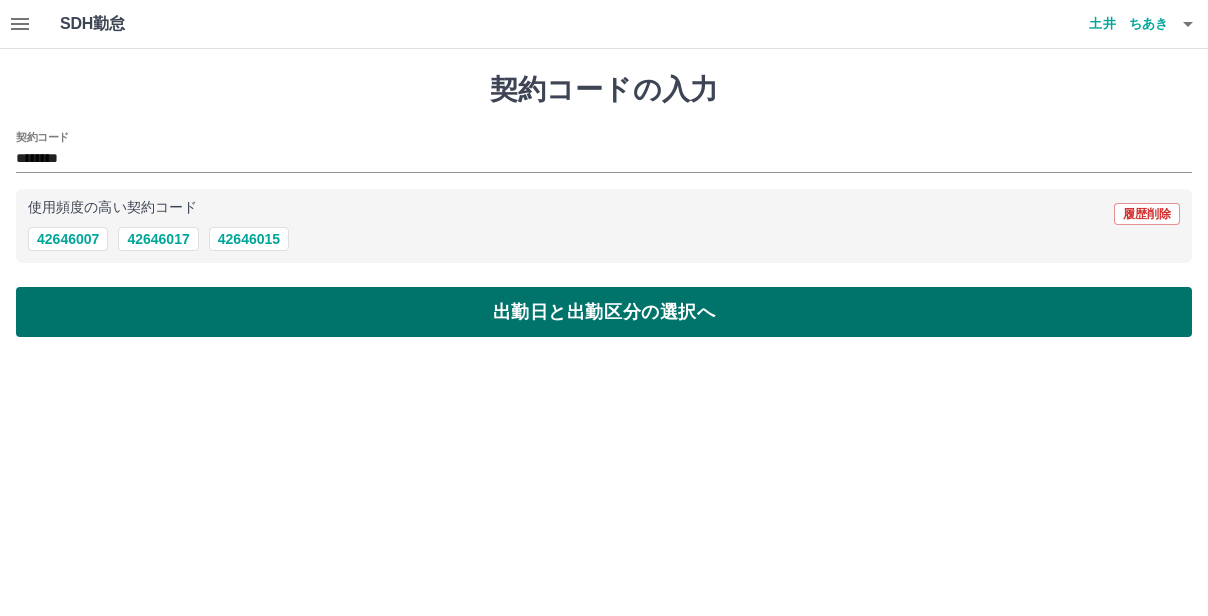click on "出勤日と出勤区分の選択へ" at bounding box center [604, 312] 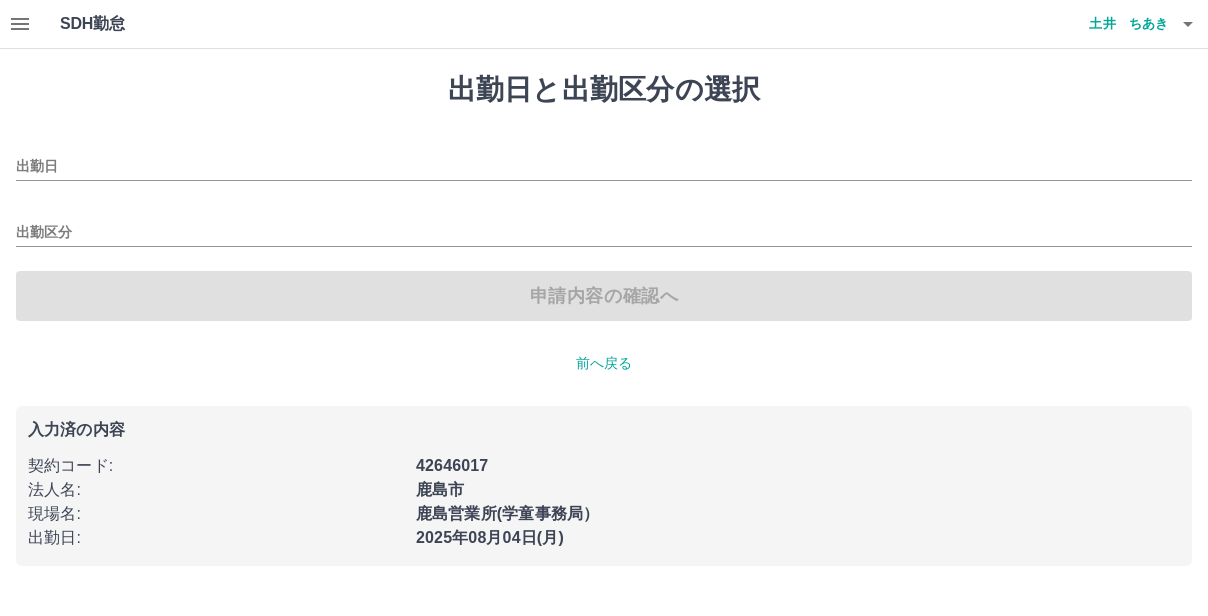 type on "**********" 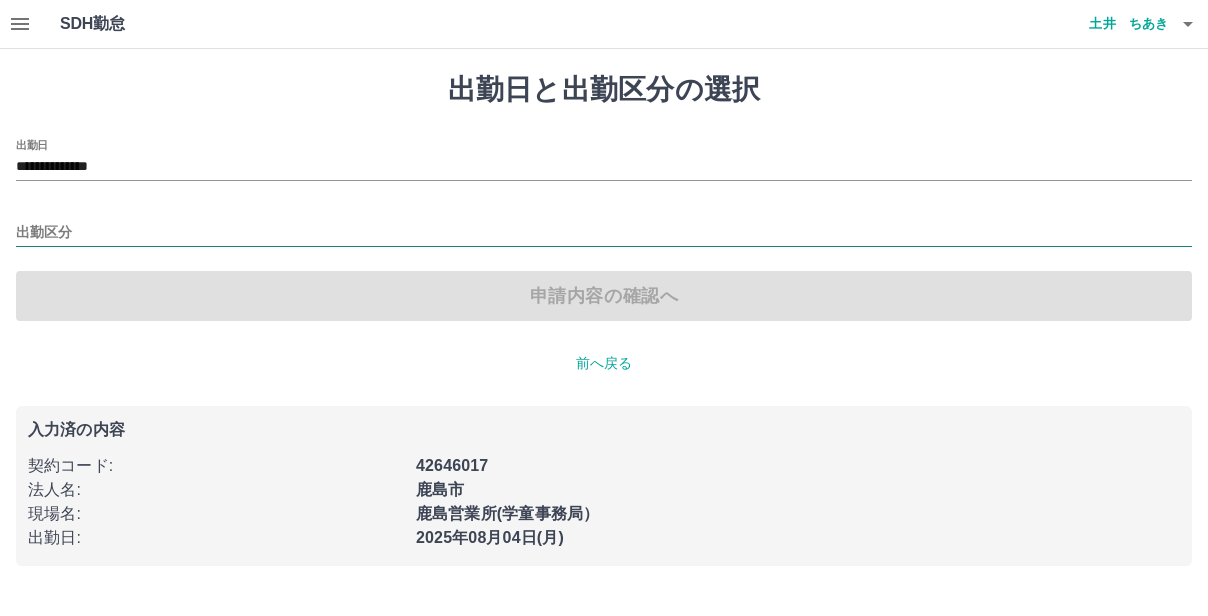 click on "出勤区分" at bounding box center (604, 233) 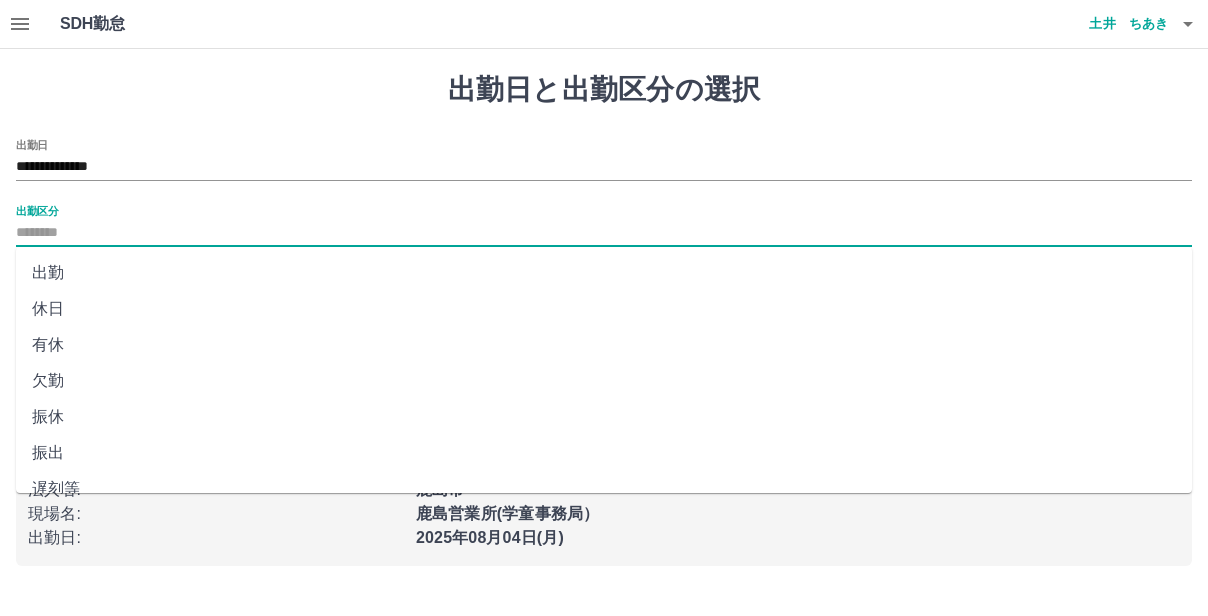 click on "出勤" at bounding box center [604, 273] 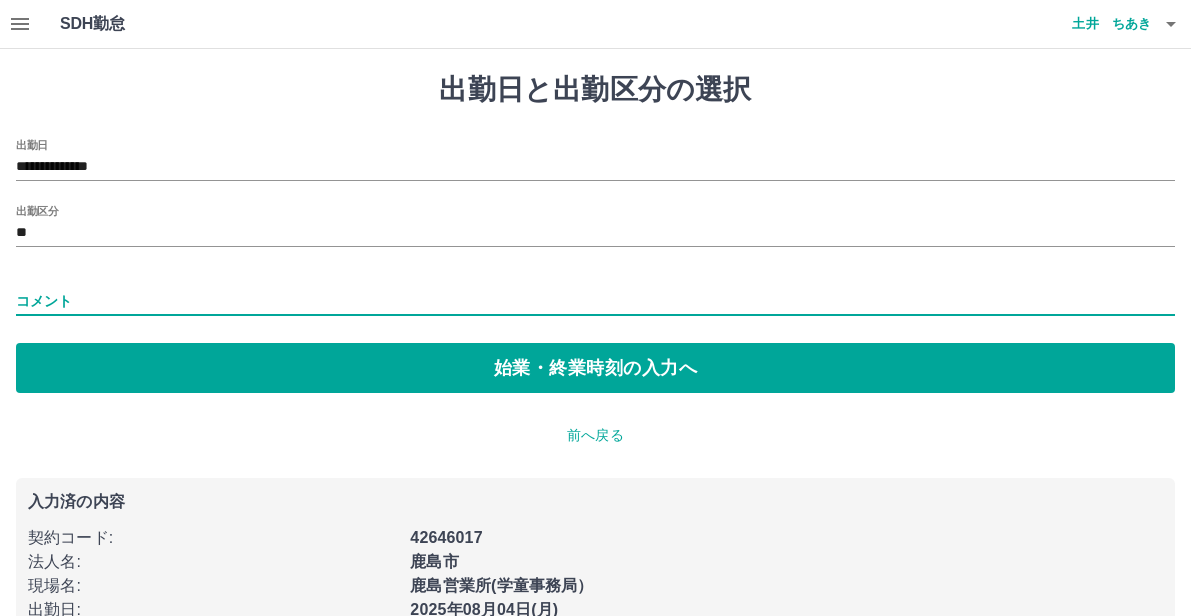 click on "コメント" at bounding box center (595, 301) 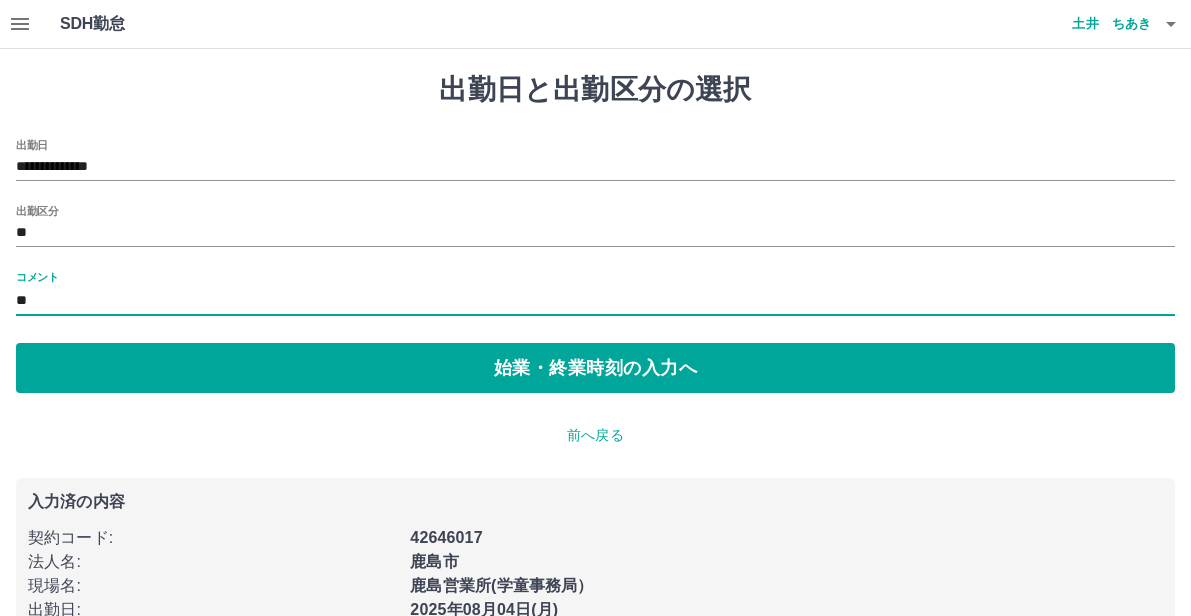 type on "*" 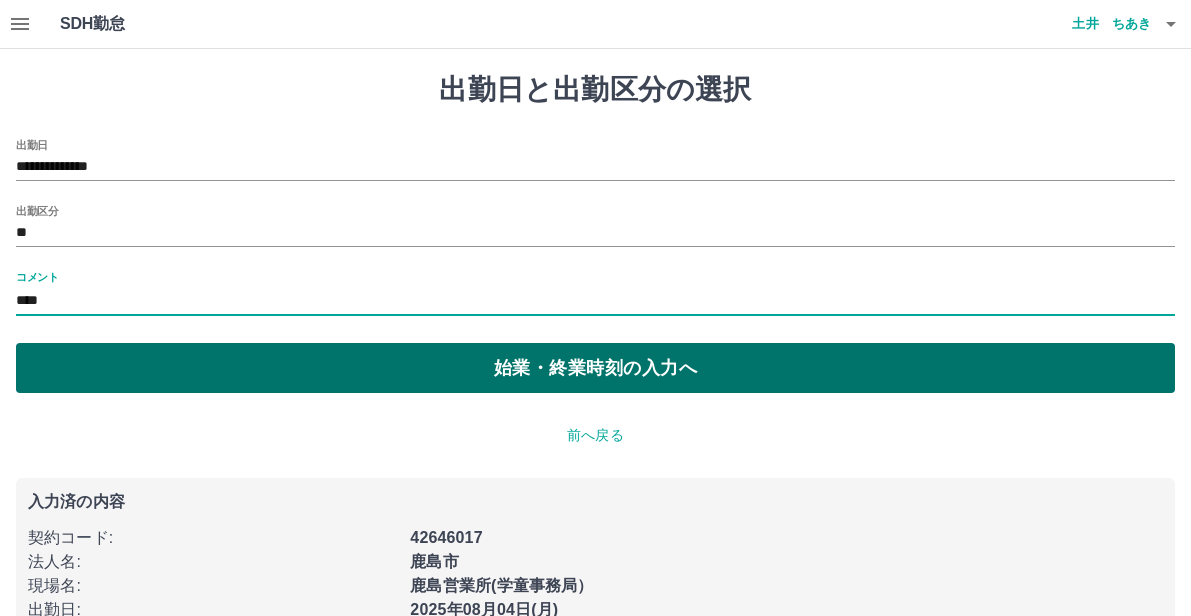 type on "*********" 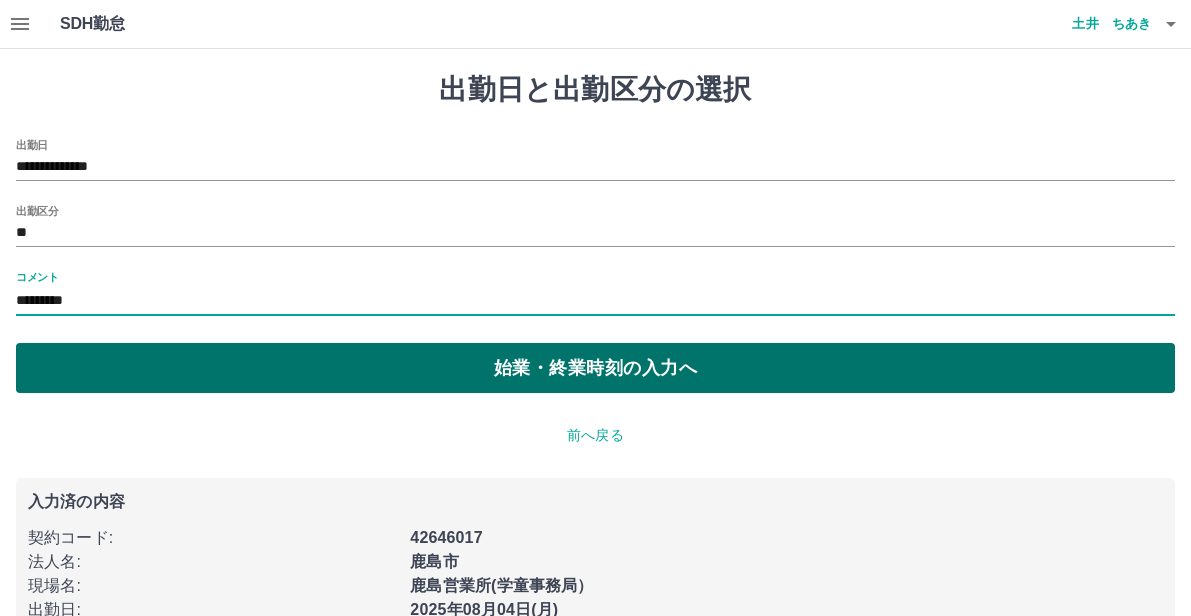 click on "始業・終業時刻の入力へ" at bounding box center [595, 368] 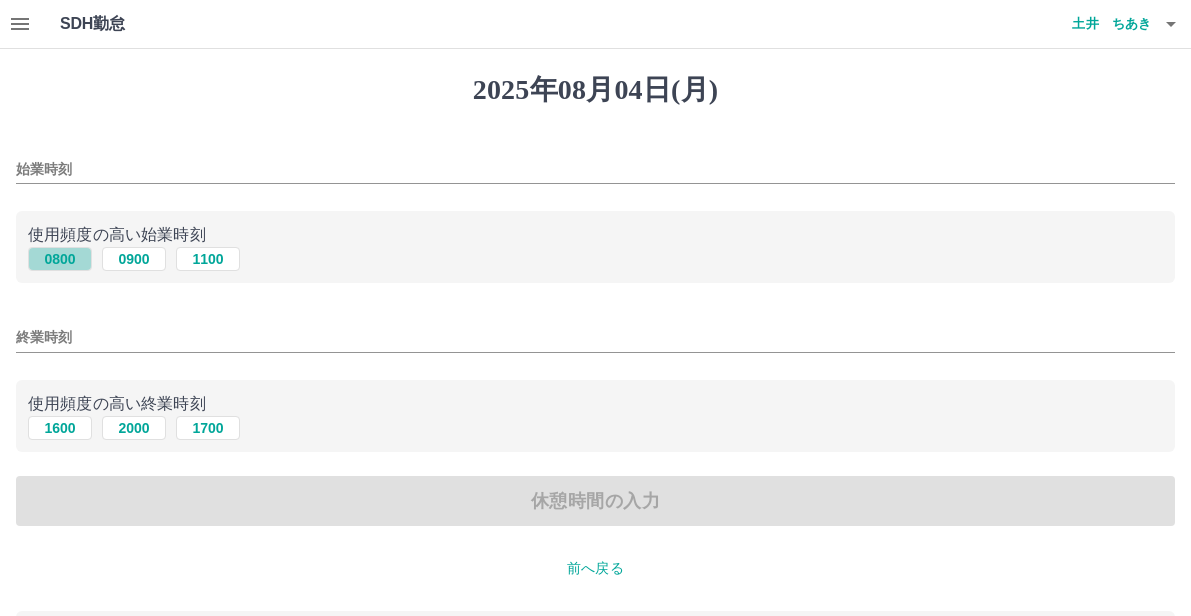click on "0800" at bounding box center [60, 259] 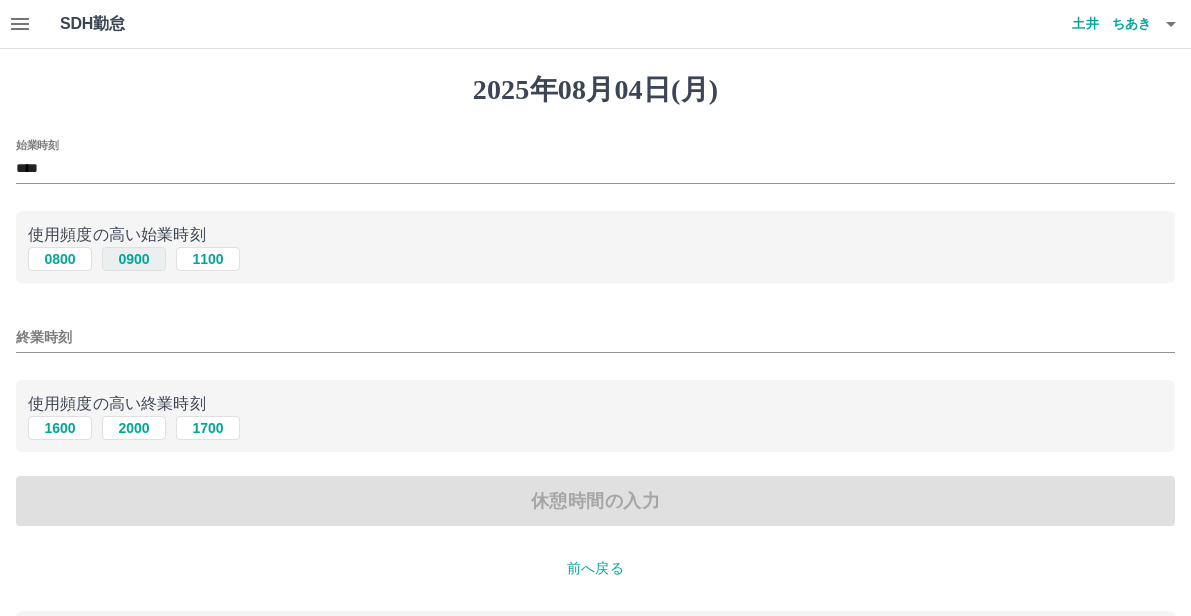 click on "0900" at bounding box center [134, 259] 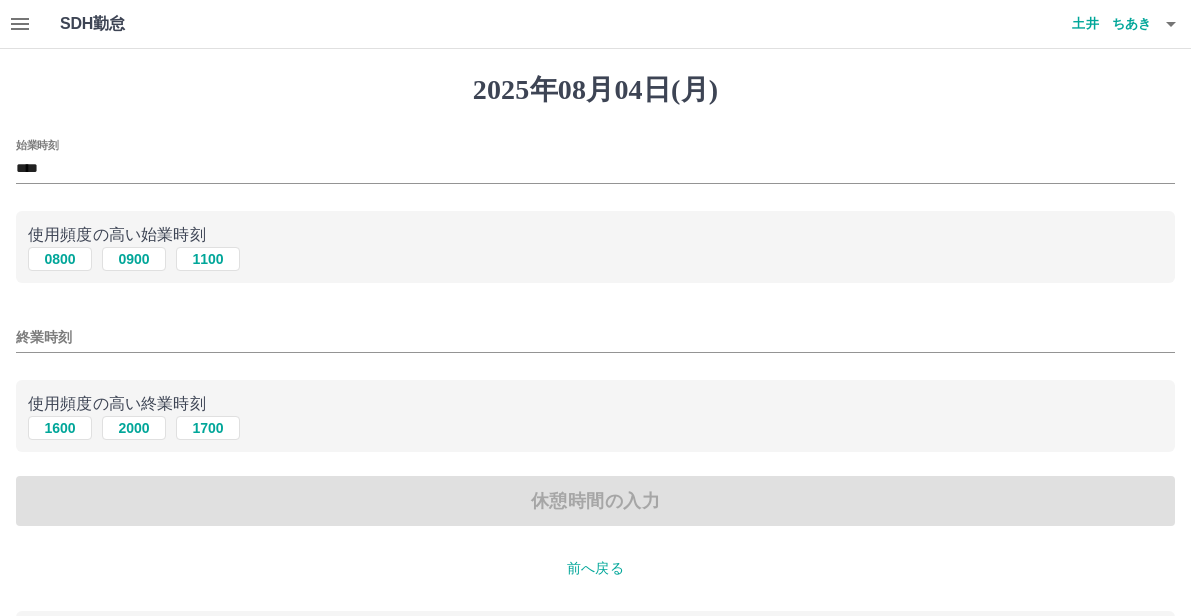 click on "終業時刻" at bounding box center (595, 337) 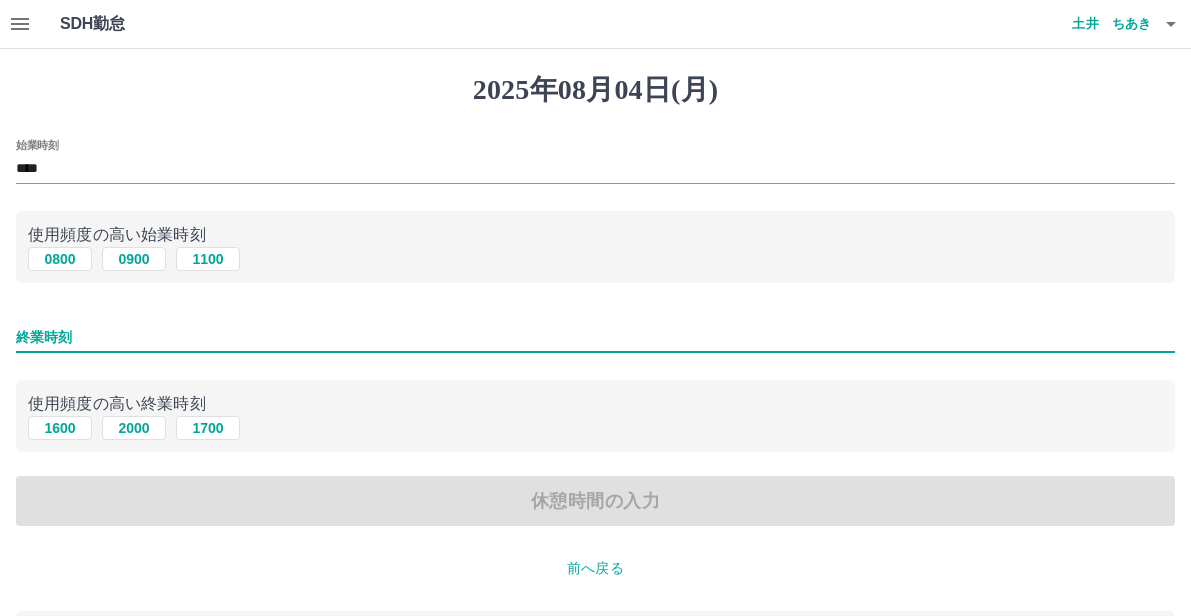 type on "****" 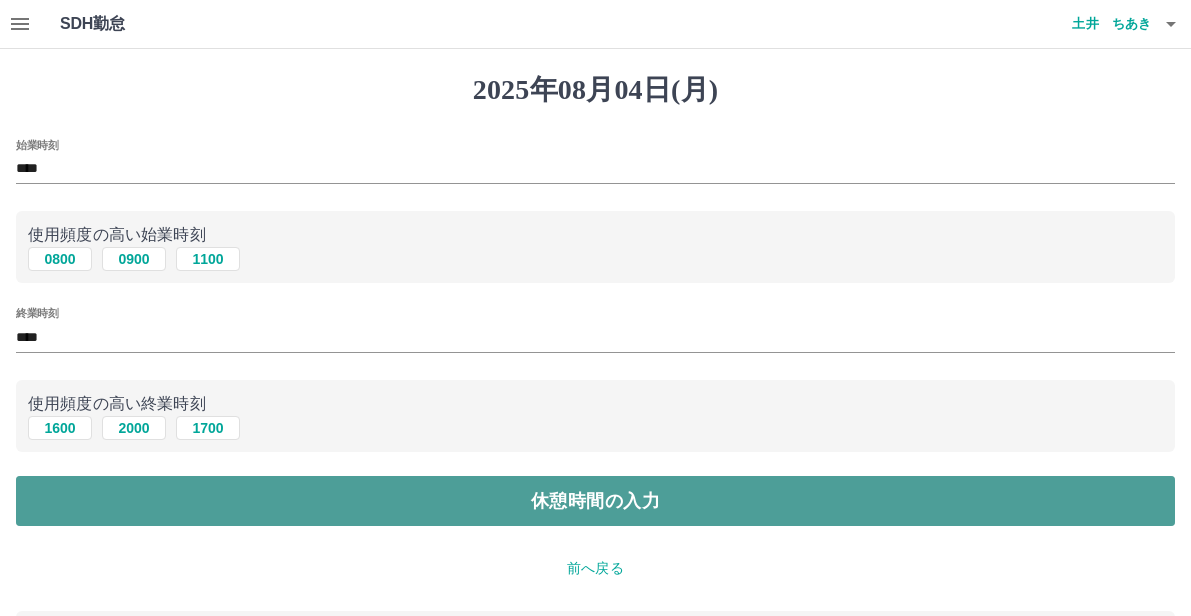 click on "休憩時間の入力" at bounding box center (595, 501) 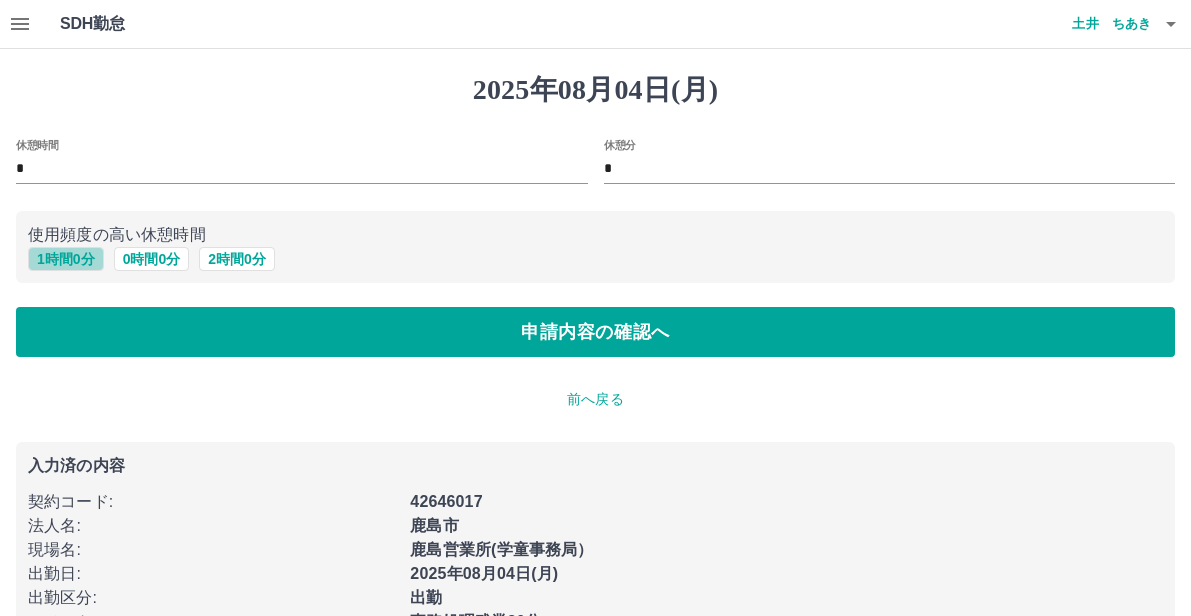 click on "1 時間 0 分" at bounding box center [66, 259] 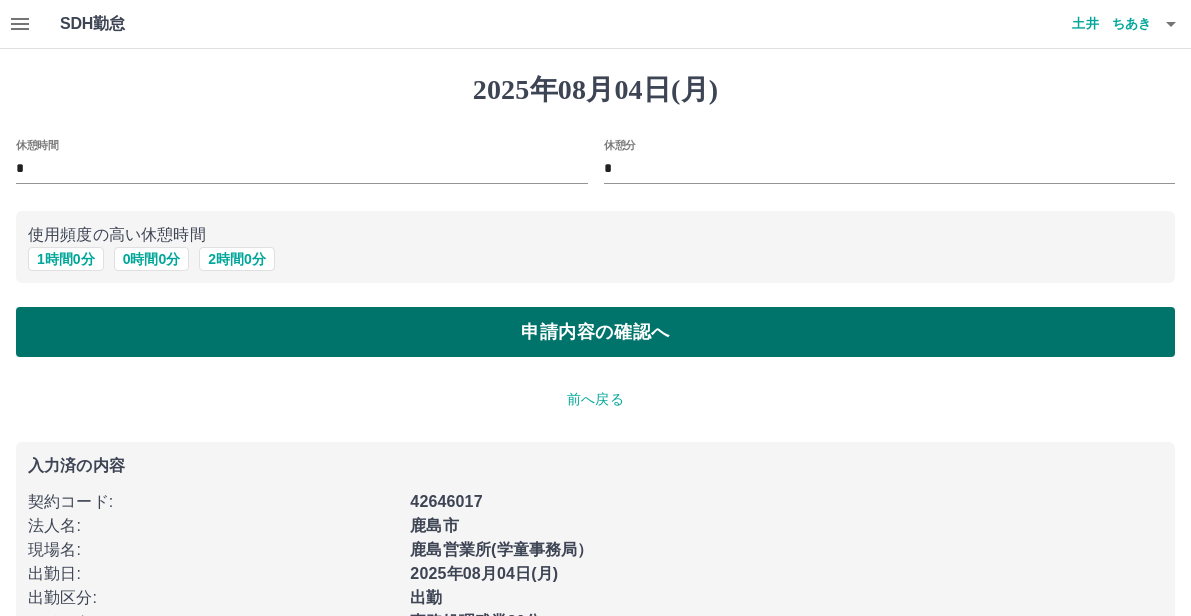click on "申請内容の確認へ" at bounding box center (595, 332) 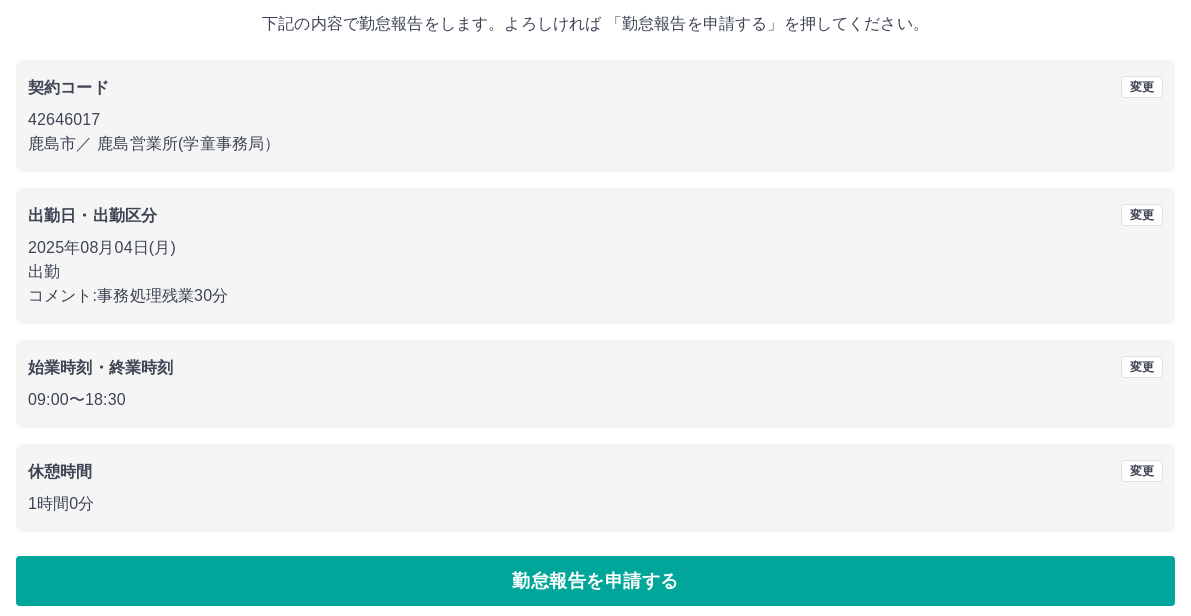 scroll, scrollTop: 133, scrollLeft: 0, axis: vertical 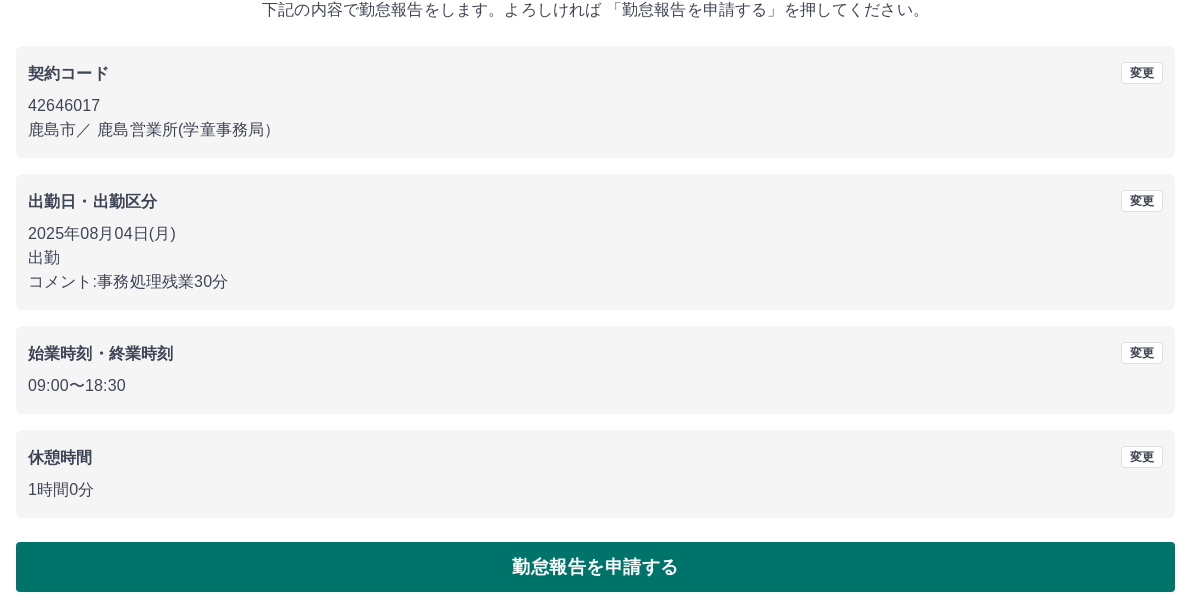 click on "勤怠報告を申請する" at bounding box center [595, 567] 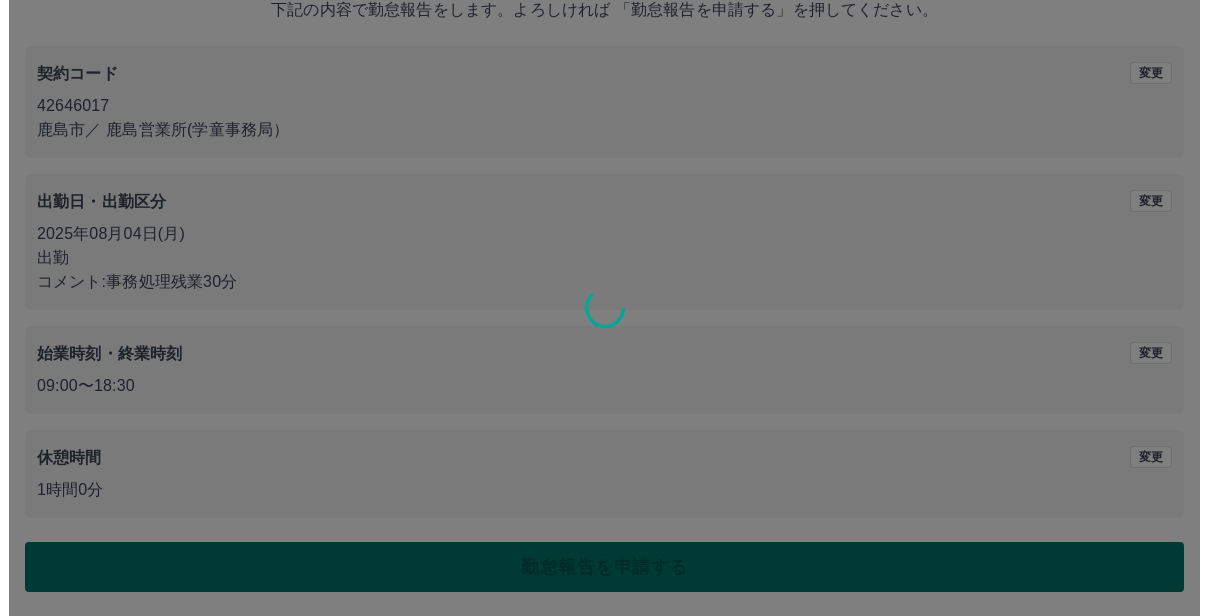 scroll, scrollTop: 0, scrollLeft: 0, axis: both 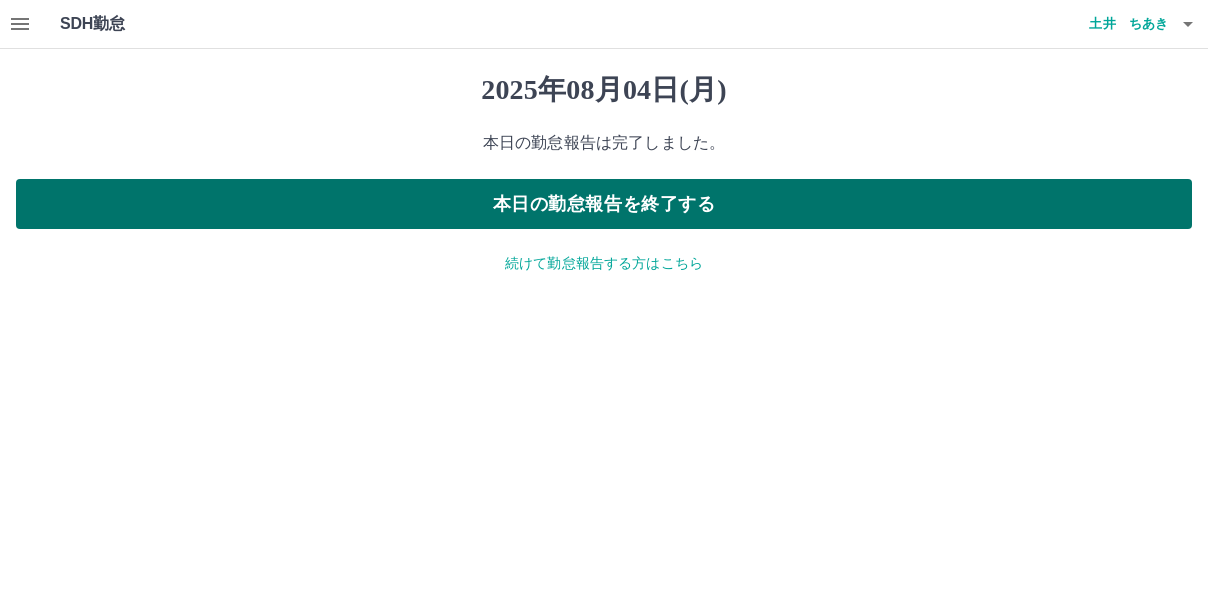 click on "本日の勤怠報告を終了する" at bounding box center (604, 204) 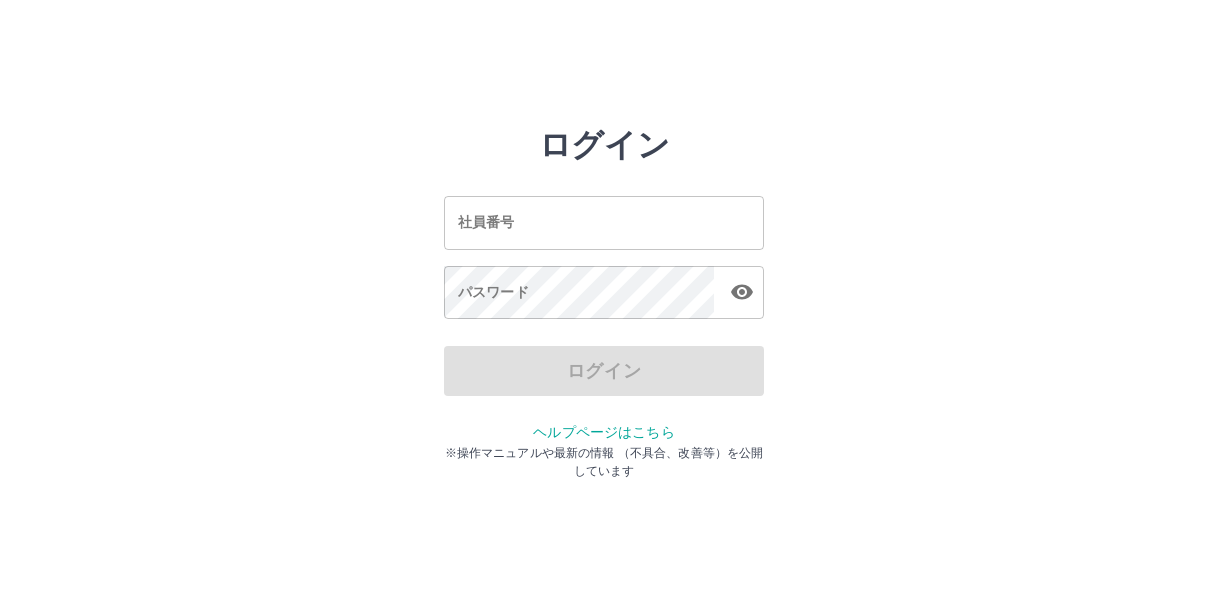scroll, scrollTop: 0, scrollLeft: 0, axis: both 